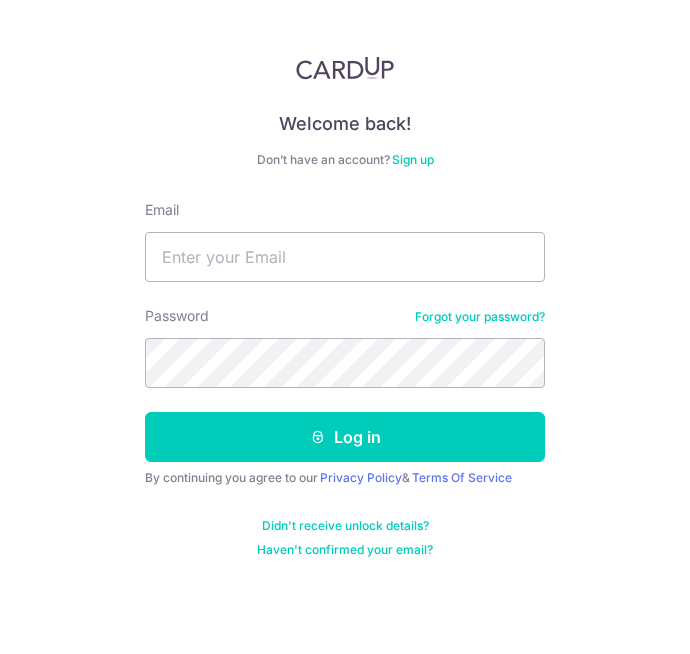 scroll, scrollTop: 0, scrollLeft: 0, axis: both 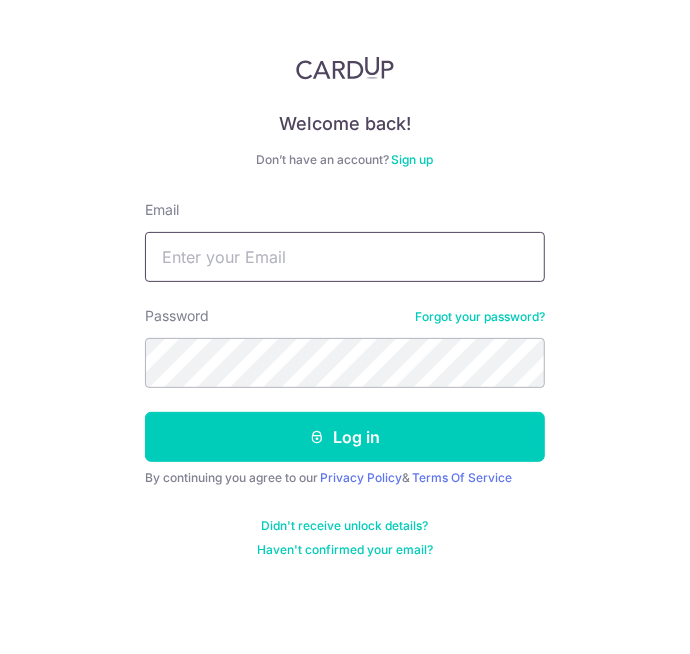 click on "Email" at bounding box center (345, 257) 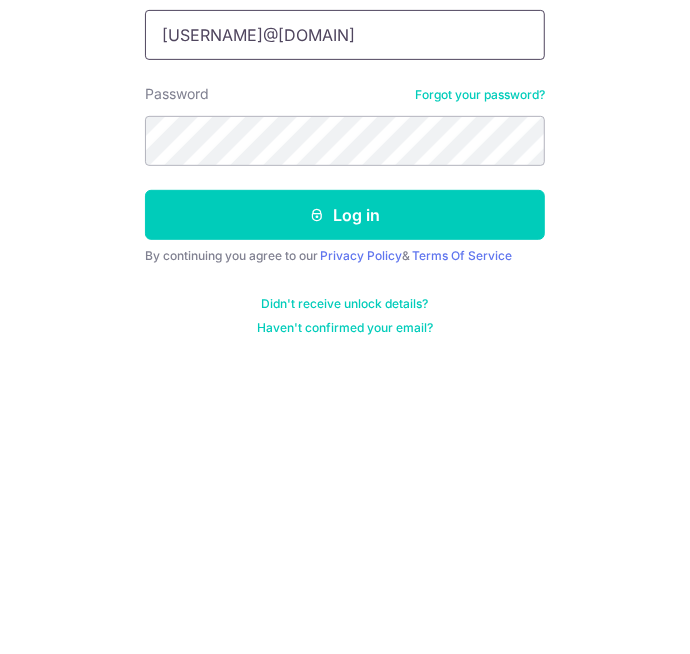 type on "Fooyk84@gmail.com" 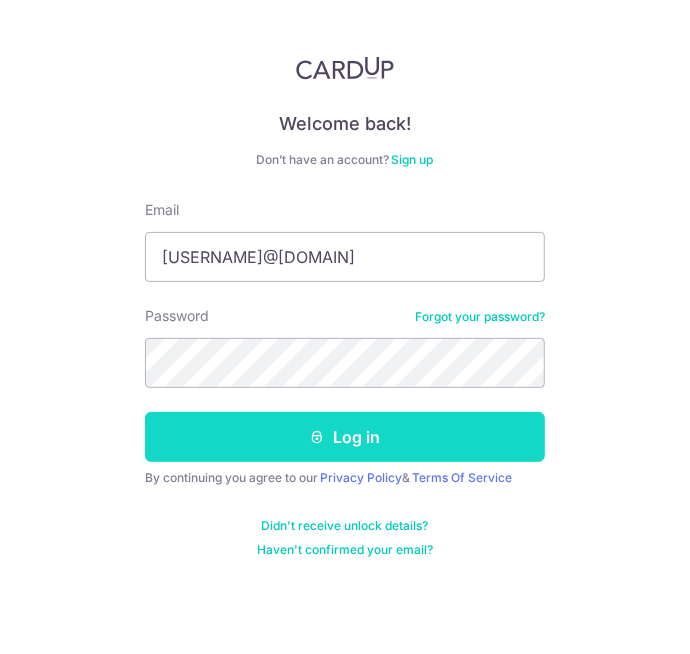 click on "Log in" at bounding box center (345, 437) 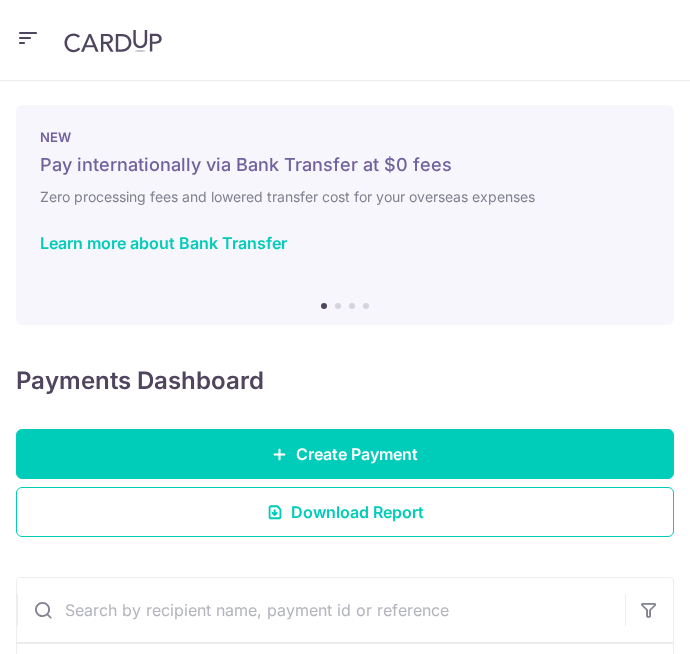 scroll, scrollTop: 0, scrollLeft: 0, axis: both 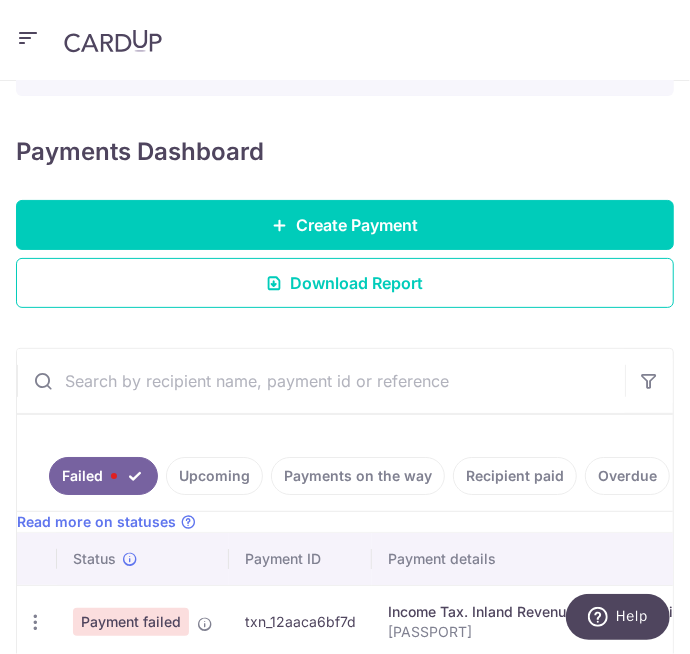 click on "Upcoming" at bounding box center [214, 476] 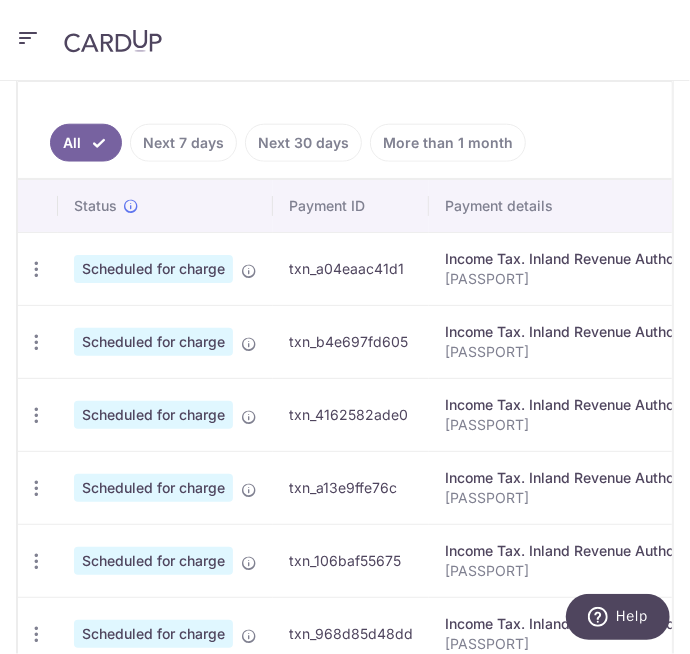 scroll, scrollTop: 682, scrollLeft: 0, axis: vertical 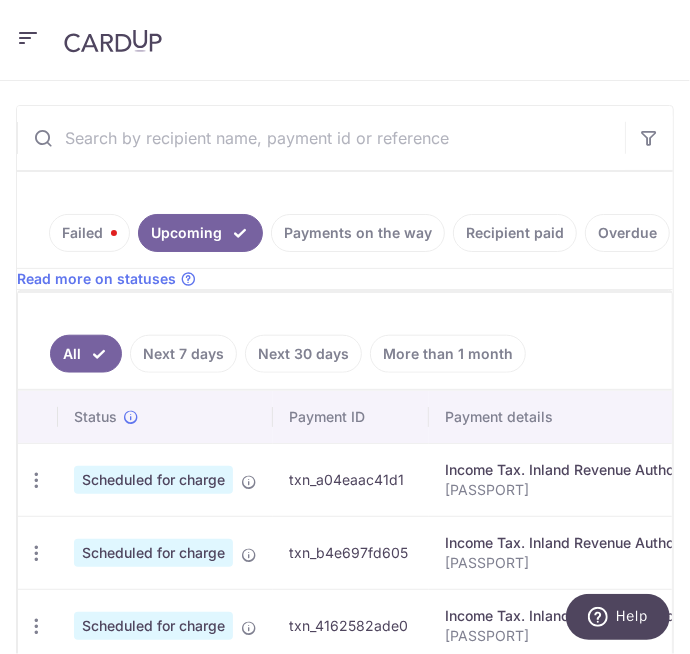 click on "Failed" at bounding box center [89, 233] 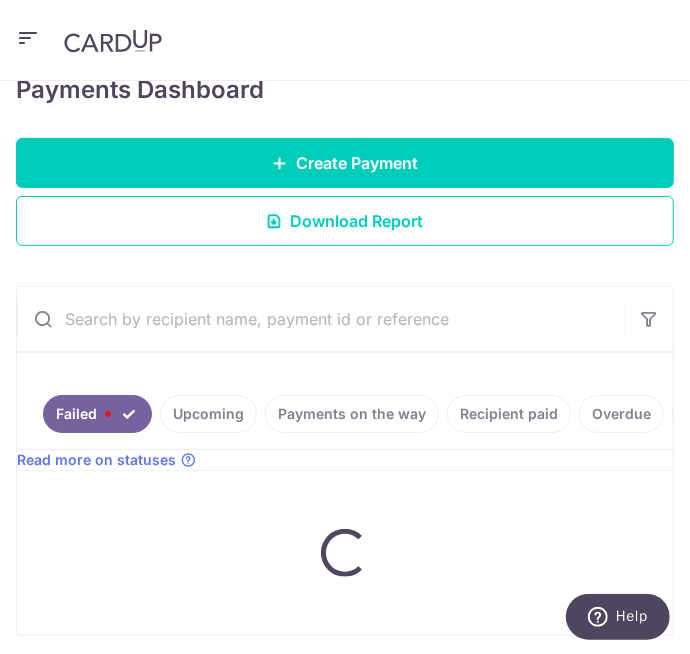 scroll, scrollTop: 0, scrollLeft: 0, axis: both 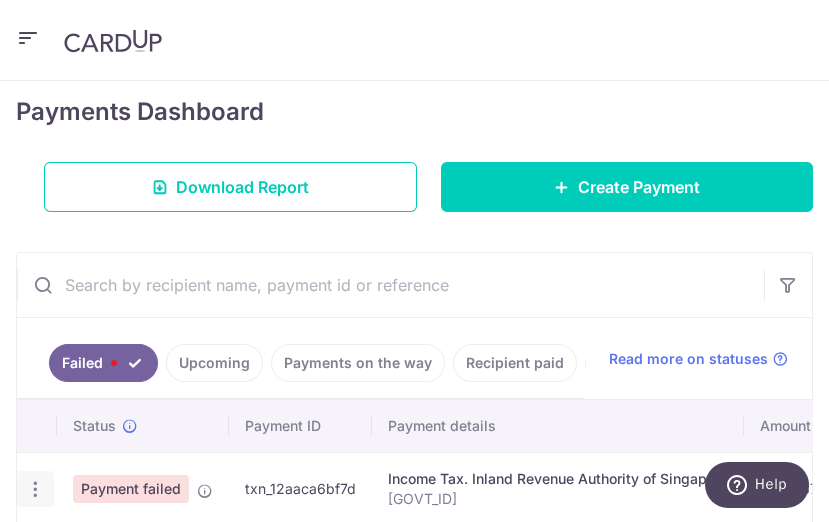 click at bounding box center [35, 489] 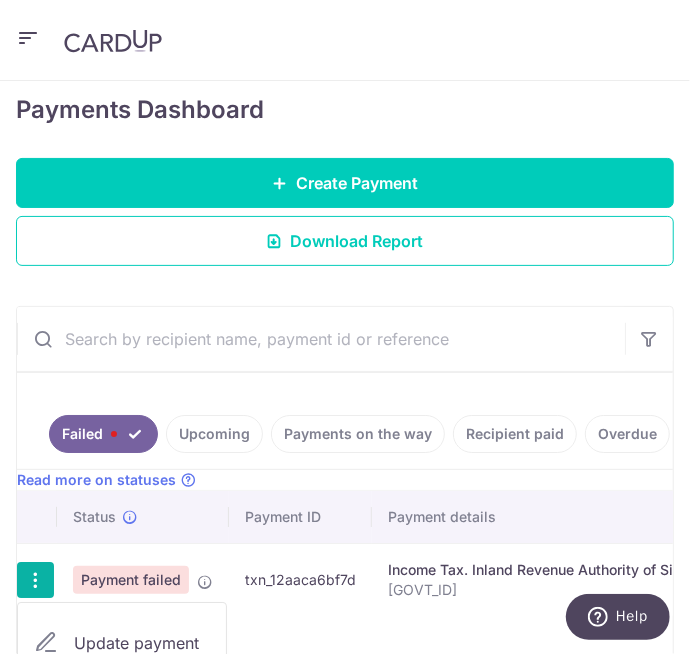 click on "Update payment" at bounding box center (142, 643) 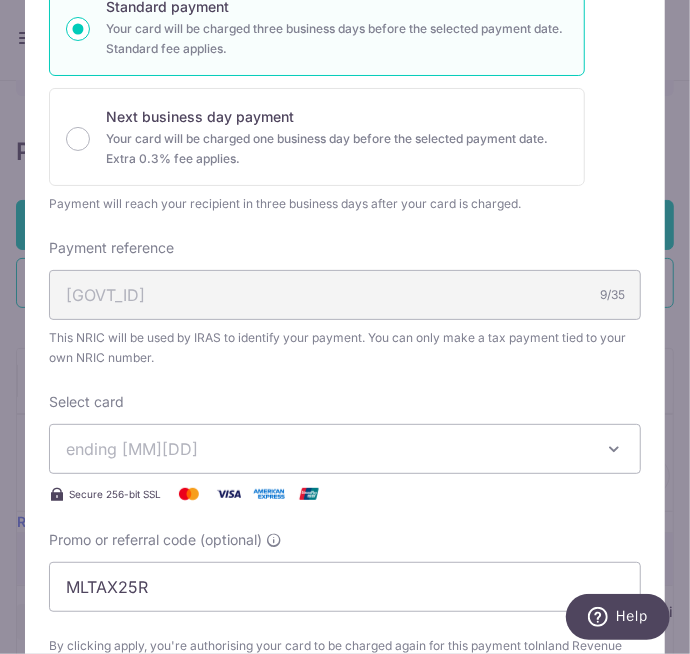scroll, scrollTop: 547, scrollLeft: 0, axis: vertical 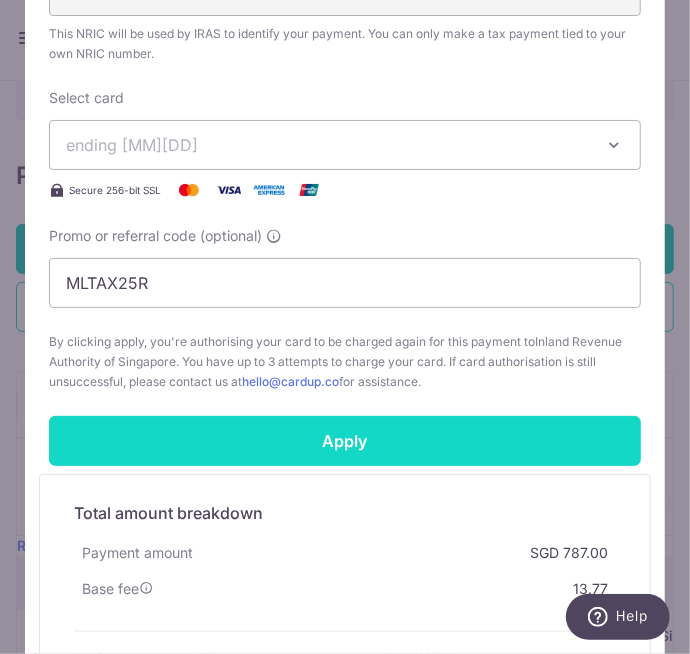click on "Apply" at bounding box center [345, 441] 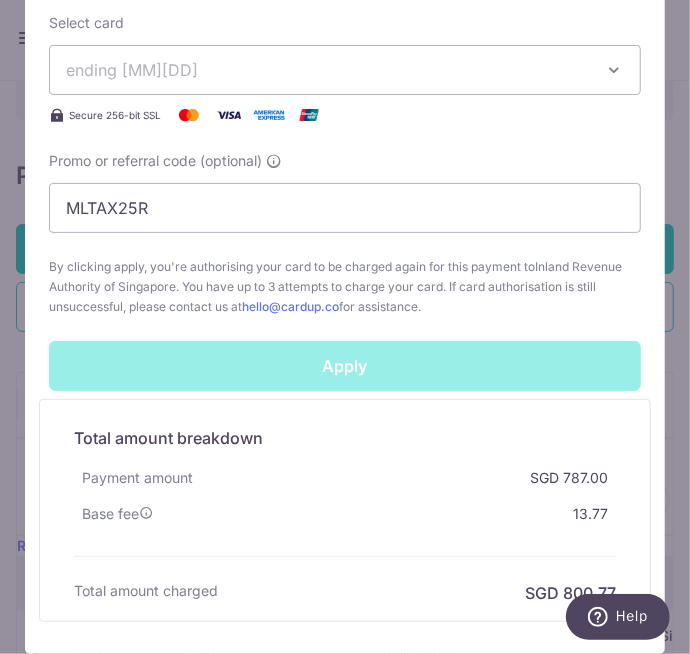 scroll, scrollTop: 638, scrollLeft: 0, axis: vertical 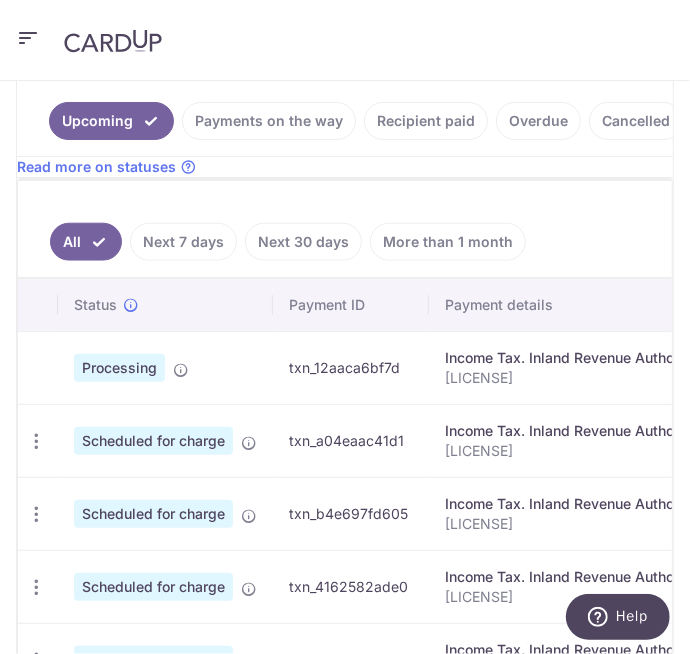 click at bounding box center [181, 370] 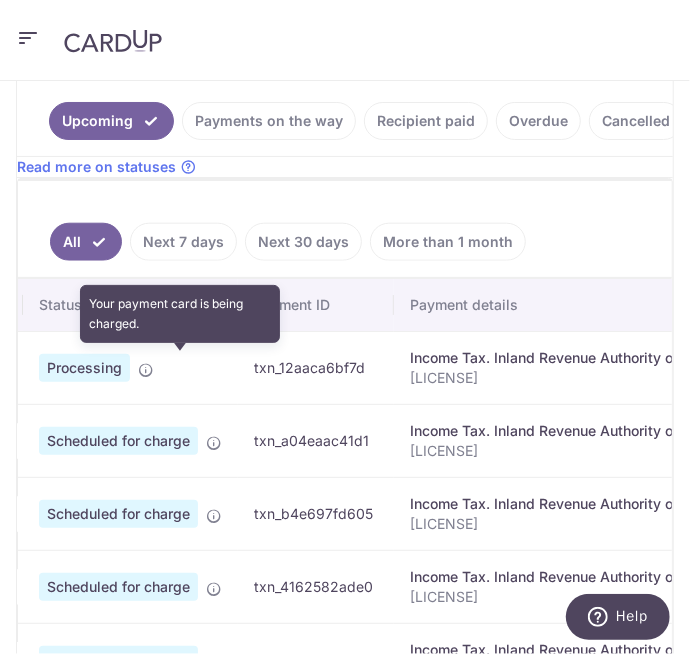 scroll, scrollTop: 0, scrollLeft: 0, axis: both 